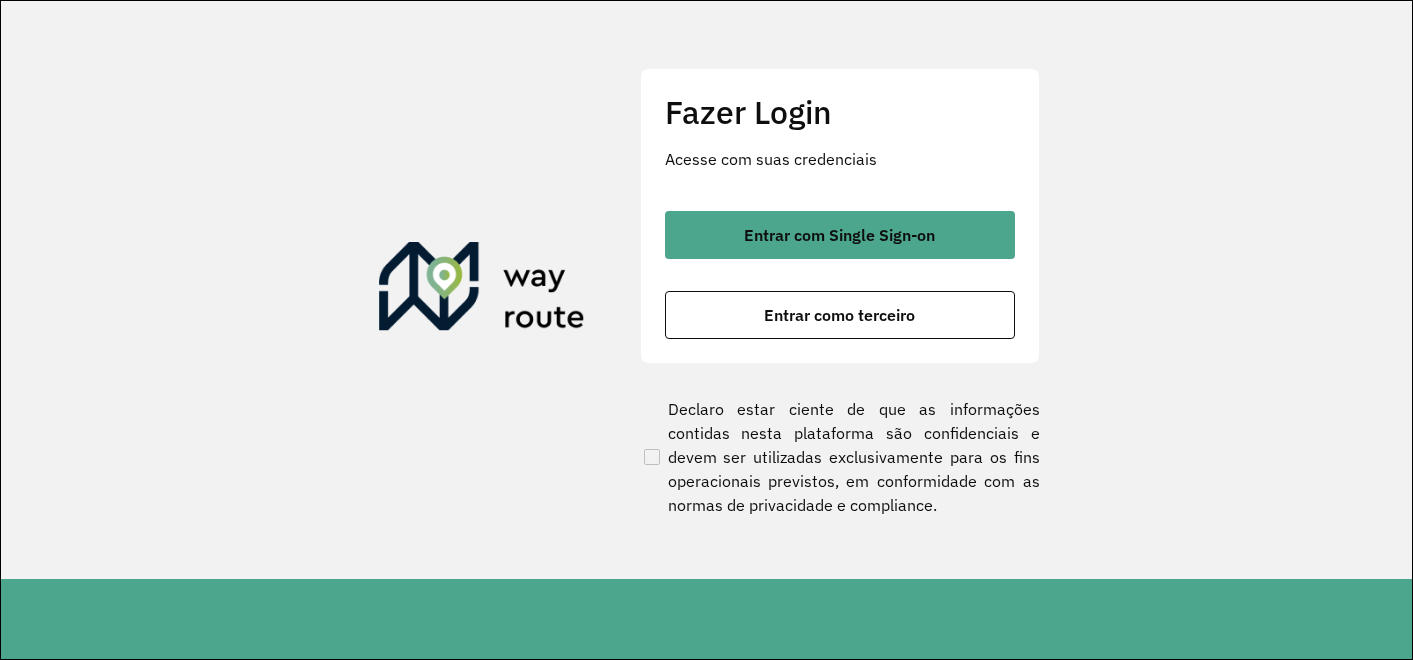 scroll, scrollTop: 0, scrollLeft: 0, axis: both 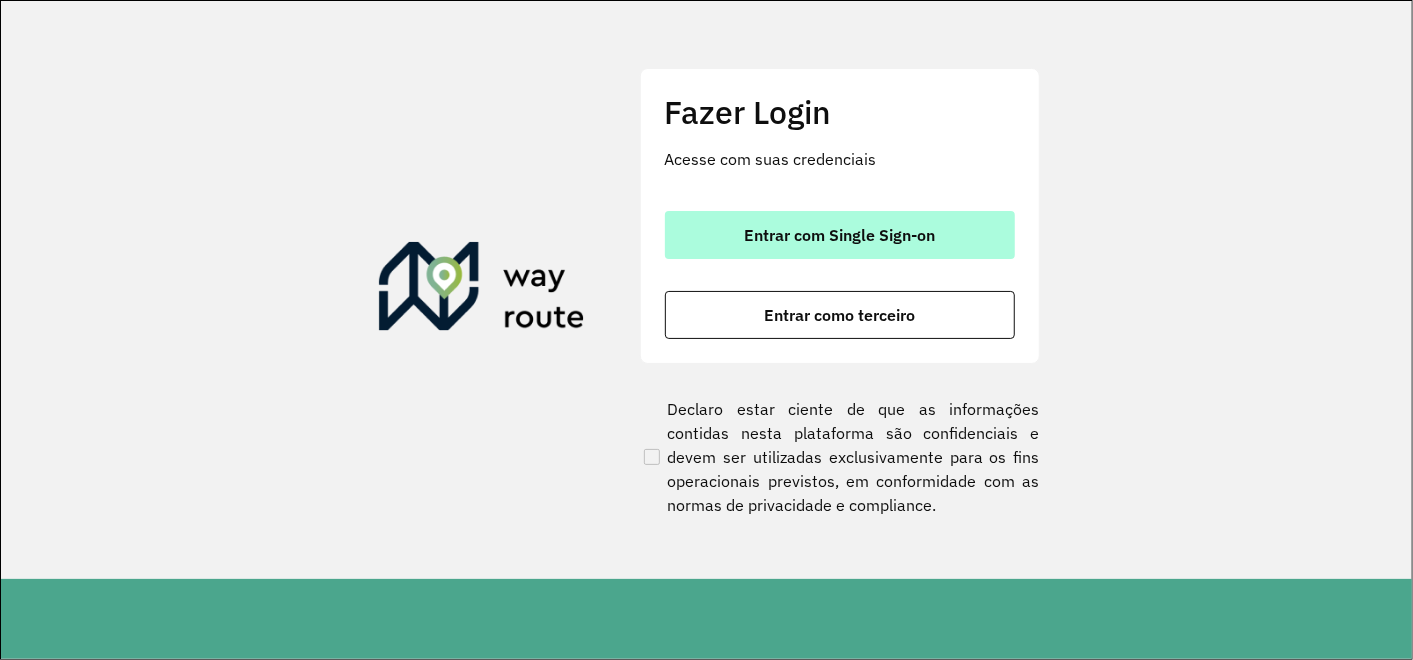 click on "Entrar com Single Sign-on" at bounding box center (840, 235) 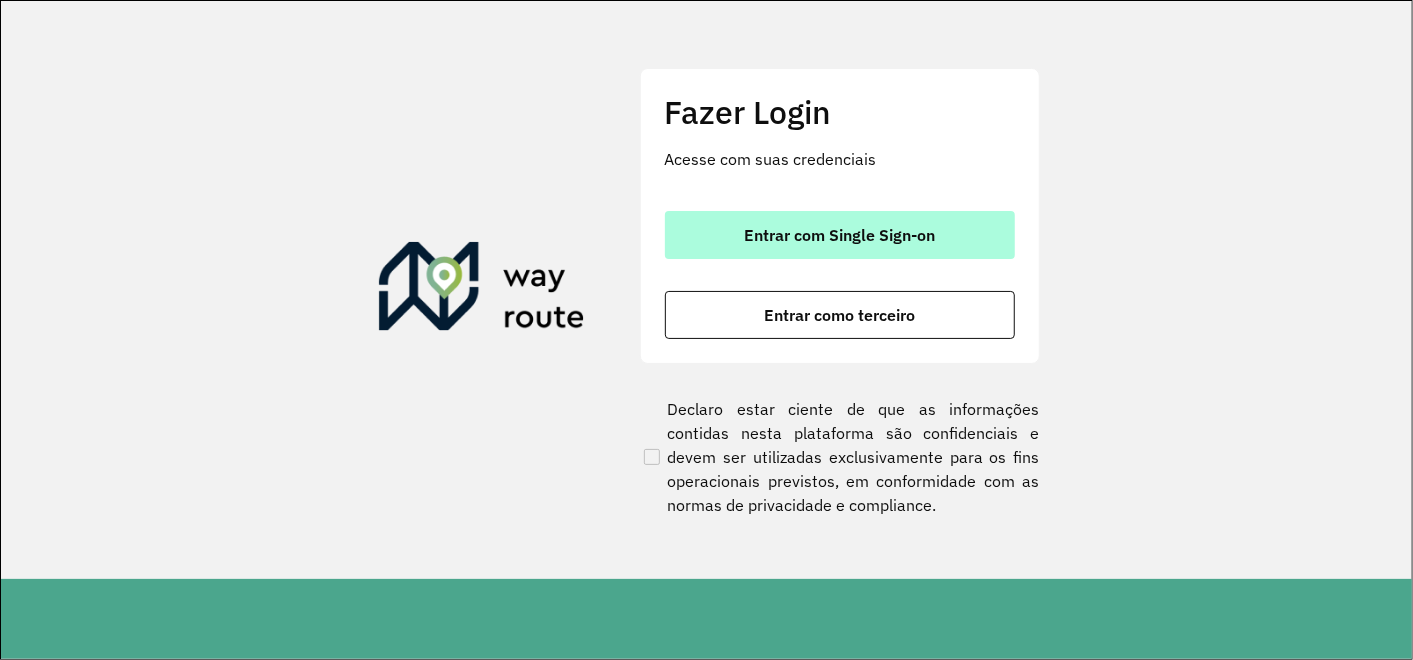 click on "Entrar com Single Sign-on" at bounding box center (839, 235) 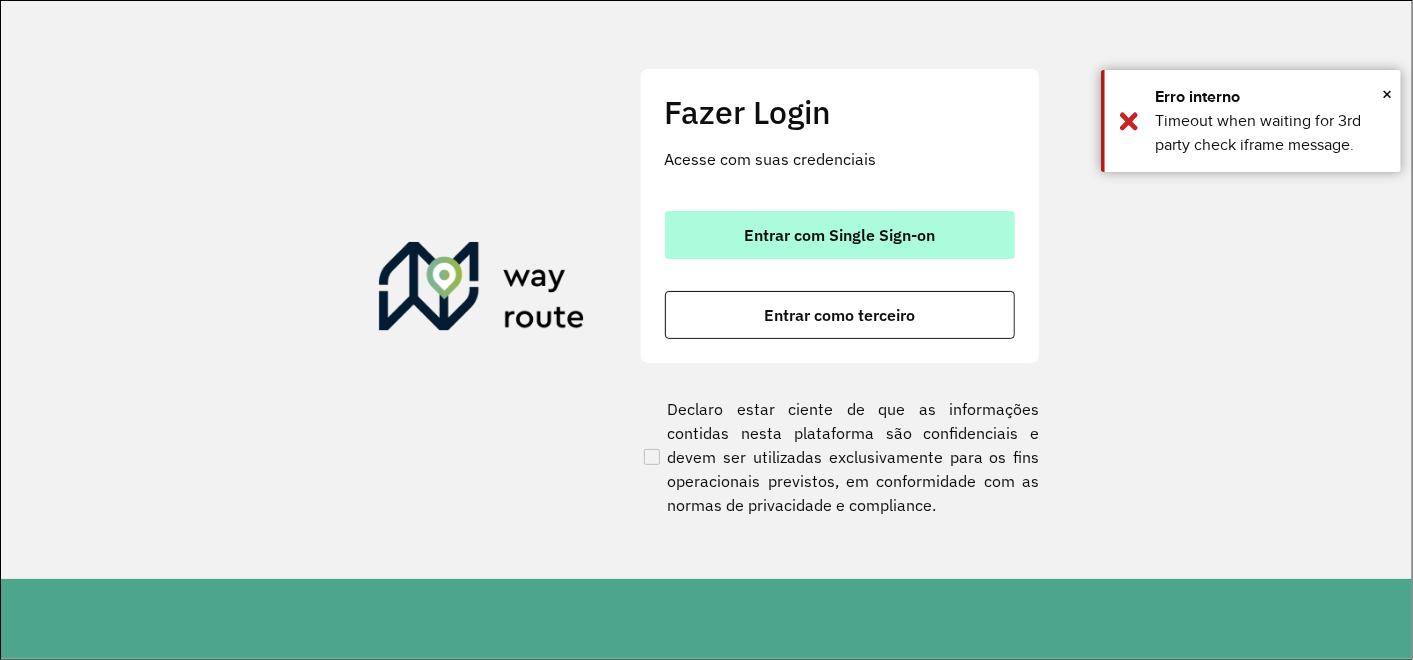click on "Entrar com Single Sign-on" at bounding box center [839, 235] 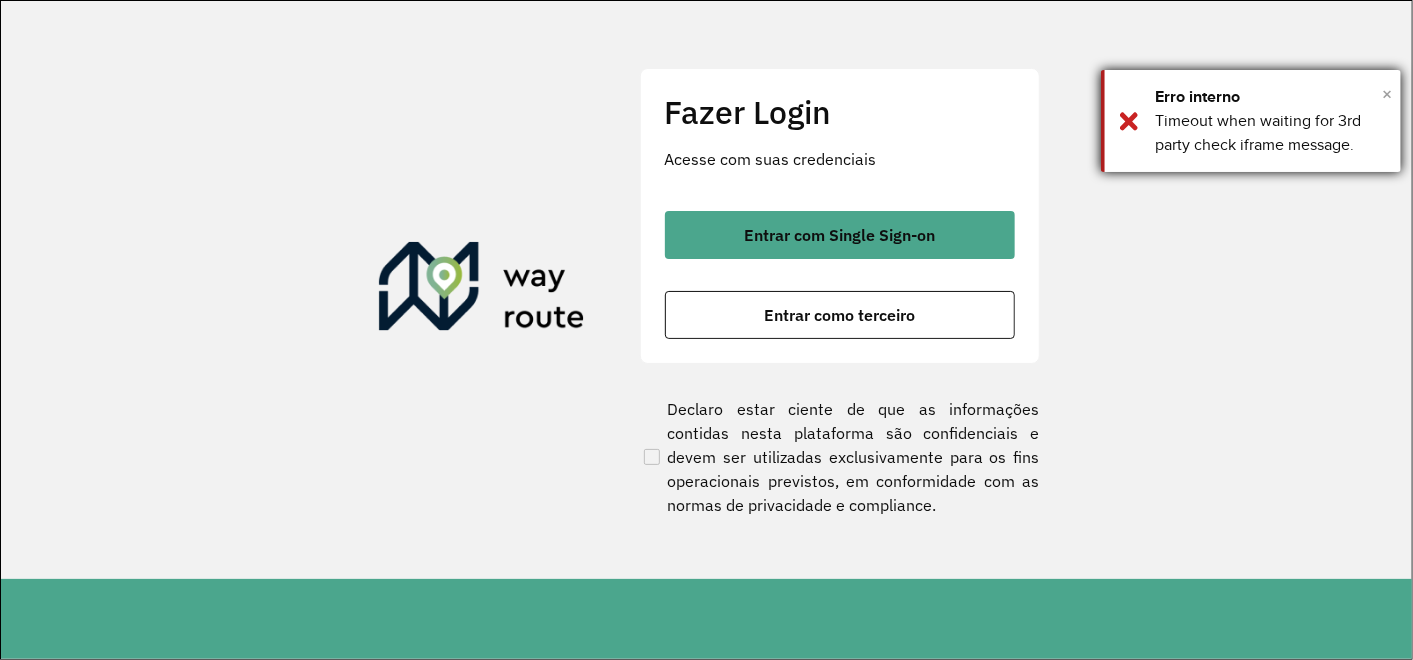 click on "×" at bounding box center [1387, 94] 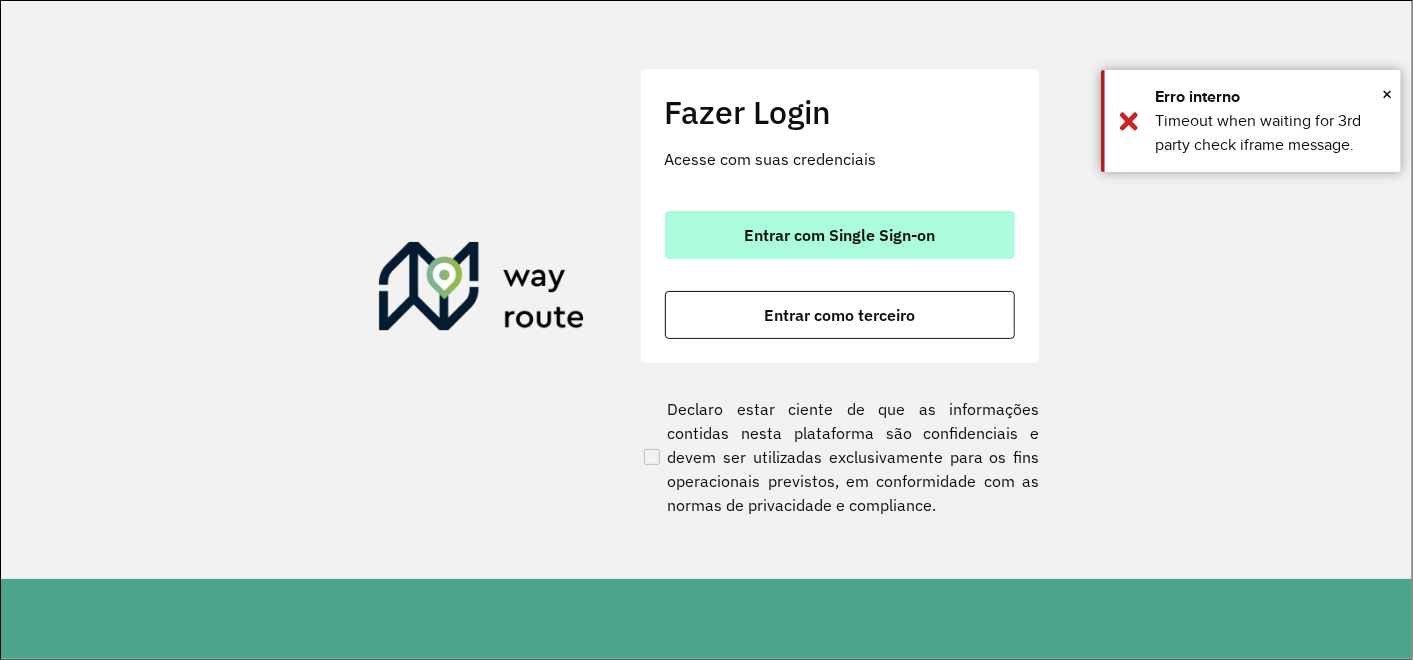 click on "Entrar com Single Sign-on" at bounding box center [839, 235] 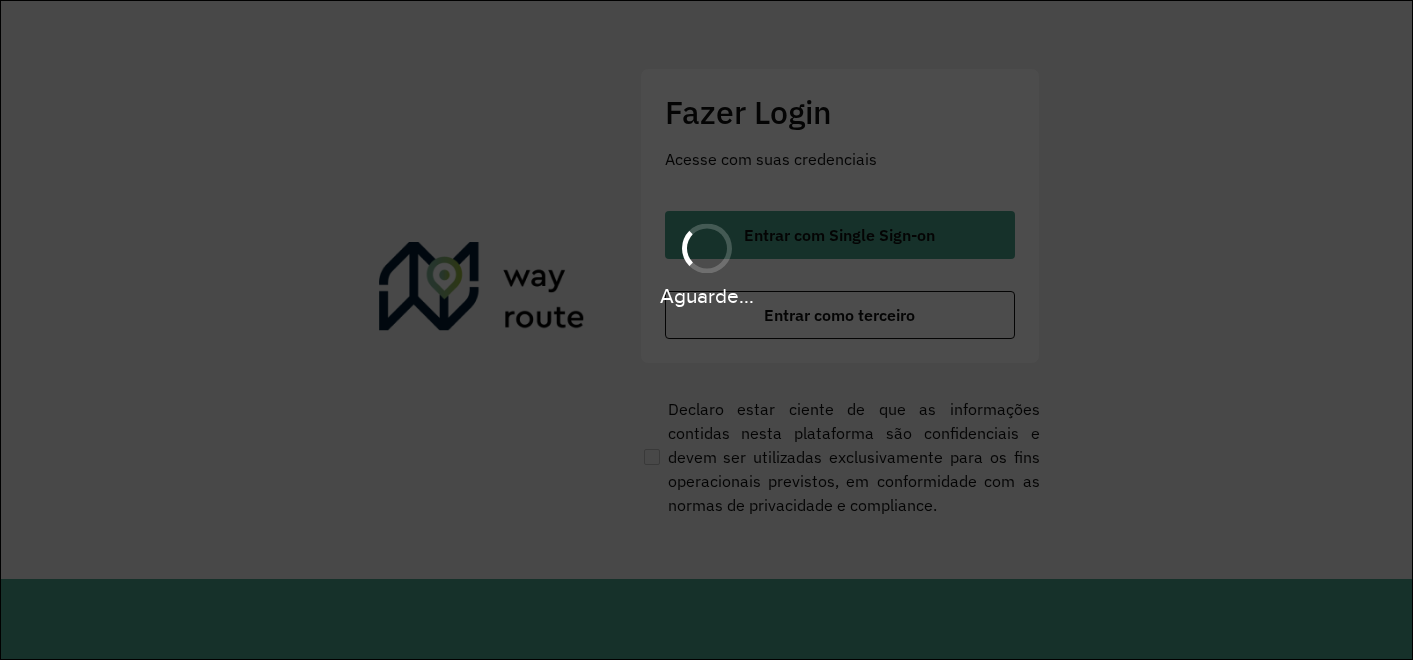 scroll, scrollTop: 0, scrollLeft: 0, axis: both 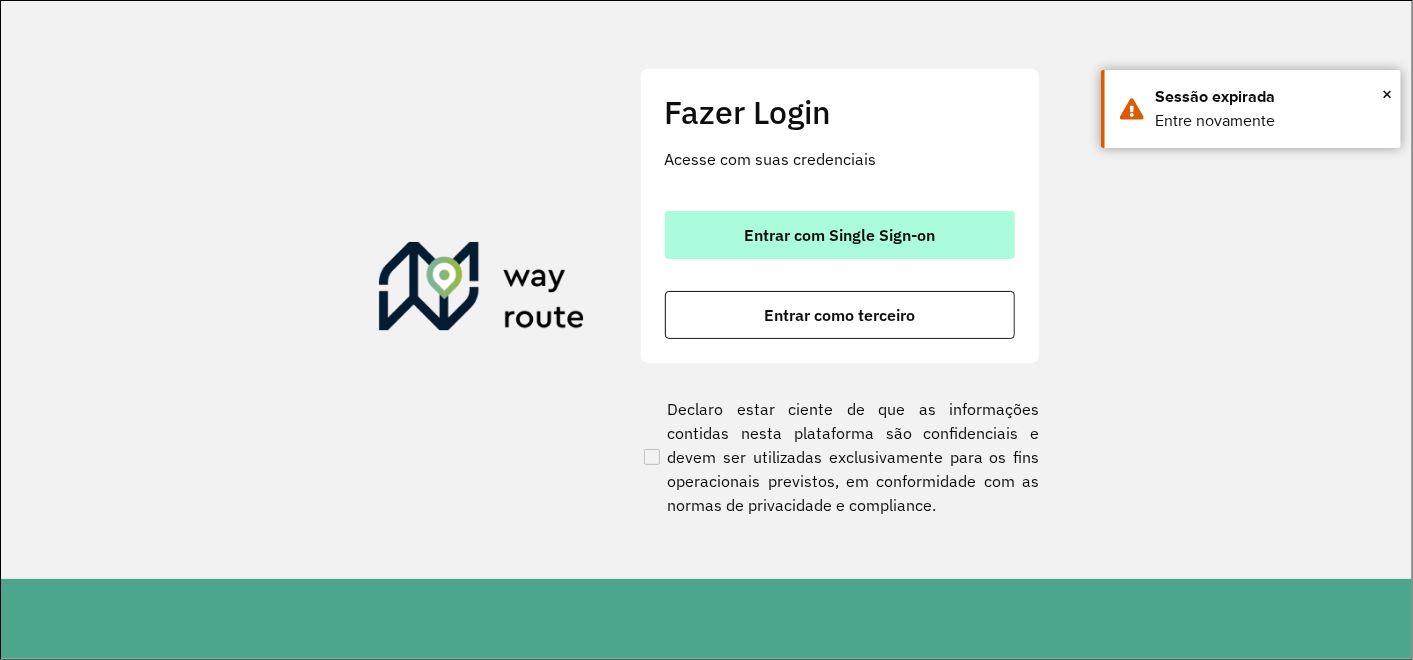 click on "Entrar com Single Sign-on" at bounding box center [839, 235] 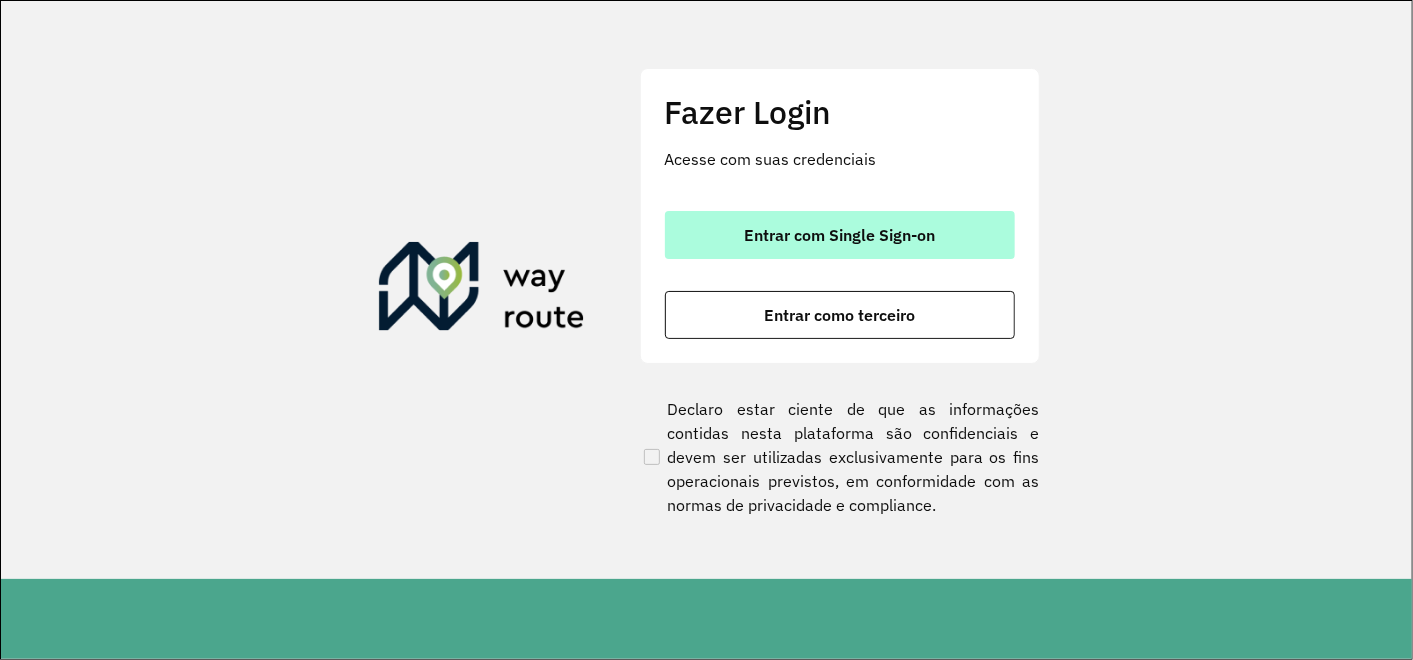 drag, startPoint x: 829, startPoint y: 235, endPoint x: 1060, endPoint y: 151, distance: 245.79869 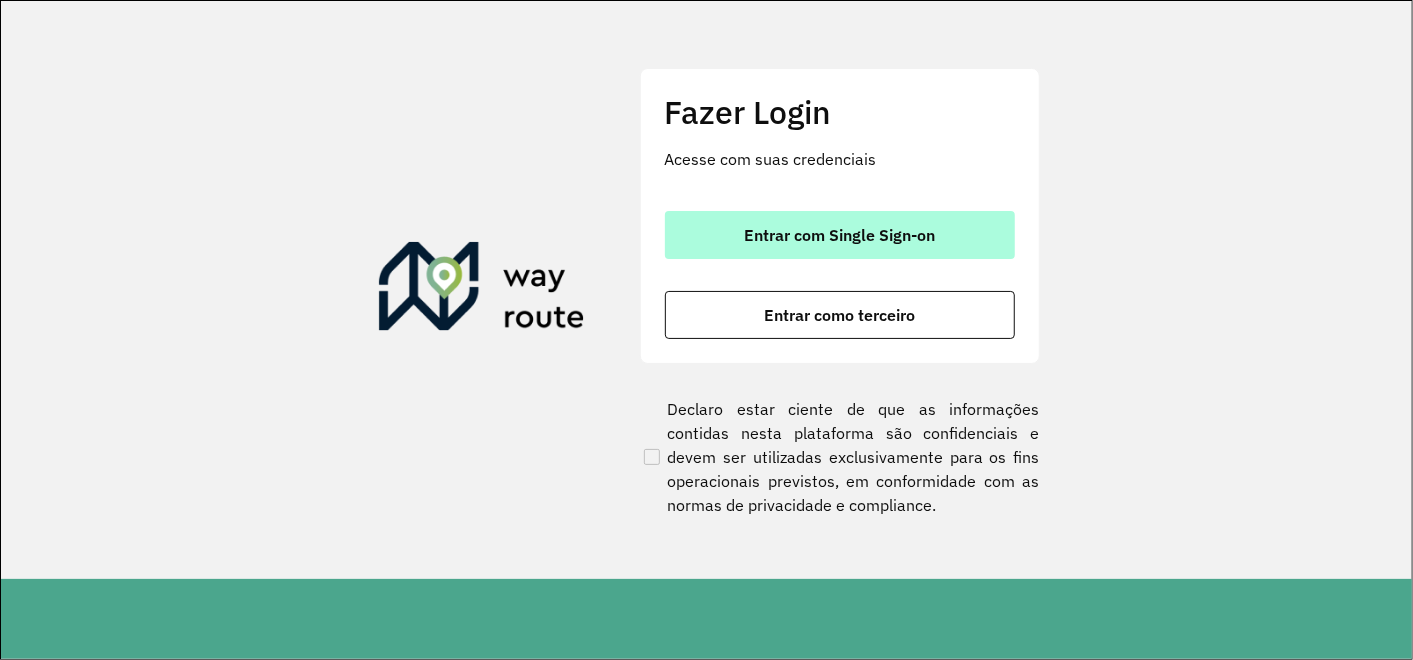 click on "Entrar com Single Sign-on" at bounding box center [840, 235] 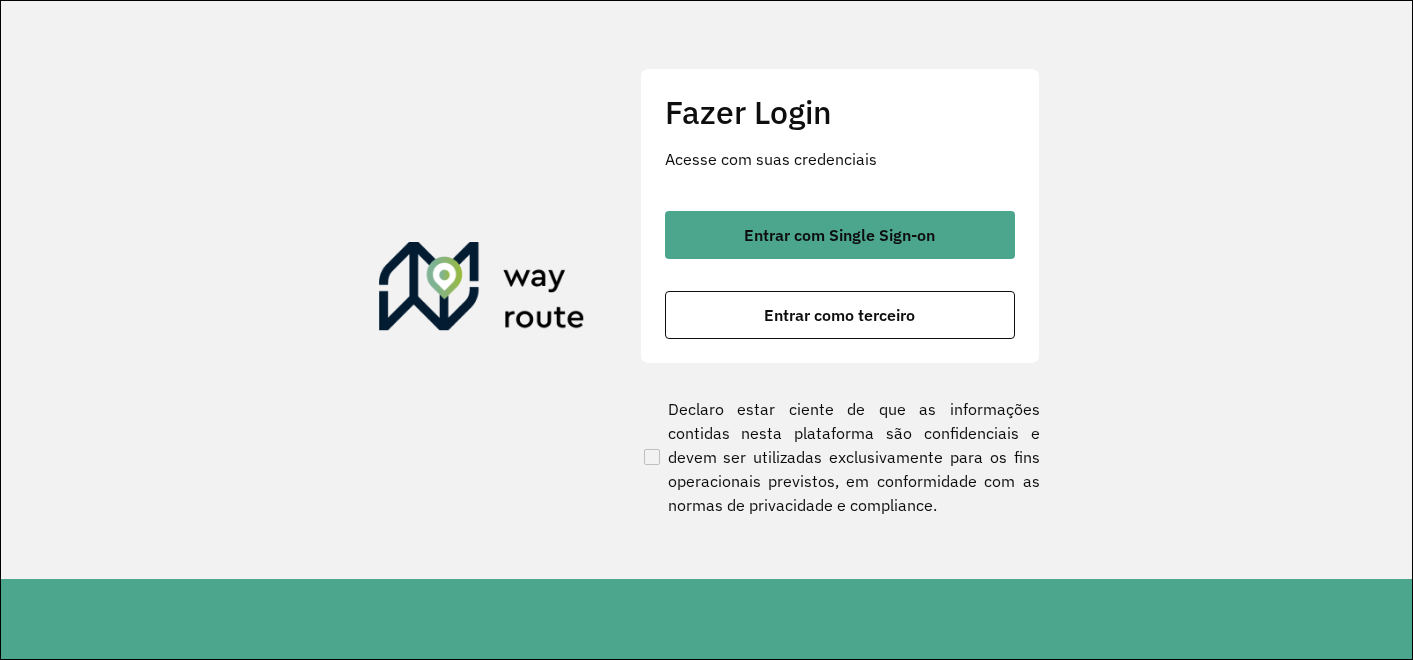 scroll, scrollTop: 0, scrollLeft: 0, axis: both 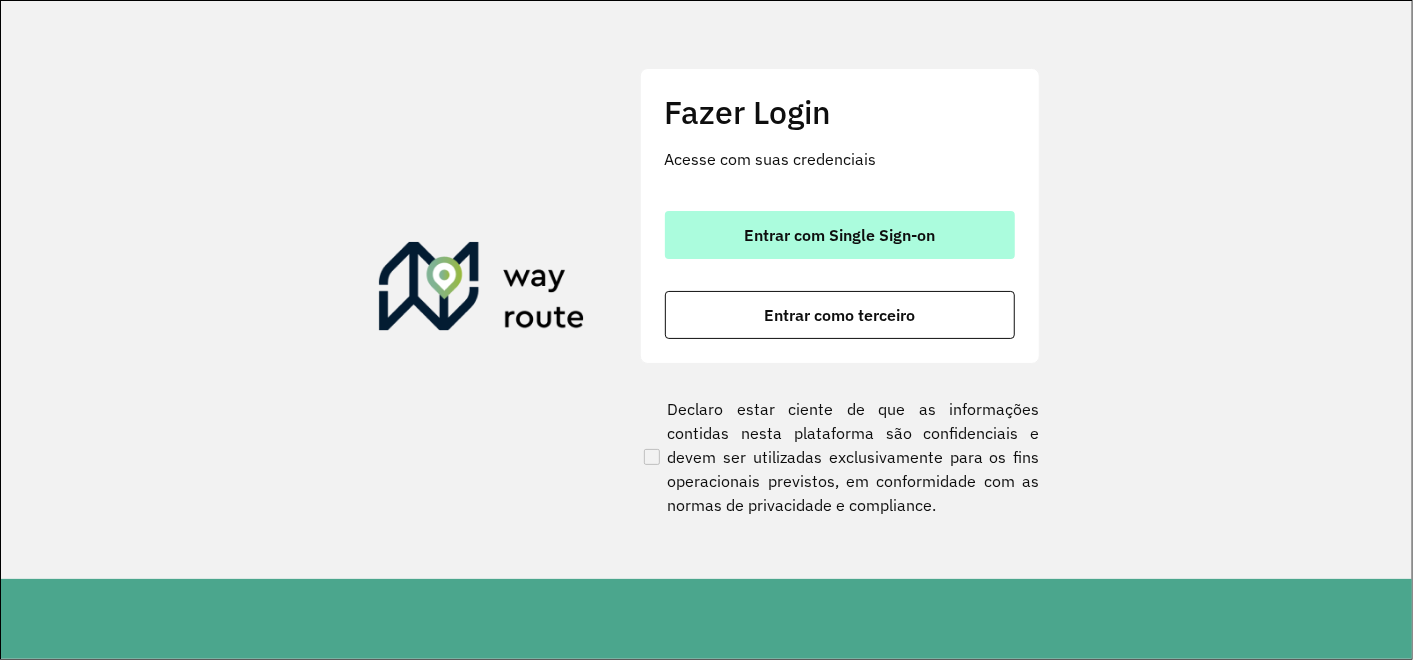click on "Entrar com Single Sign-on" at bounding box center [839, 235] 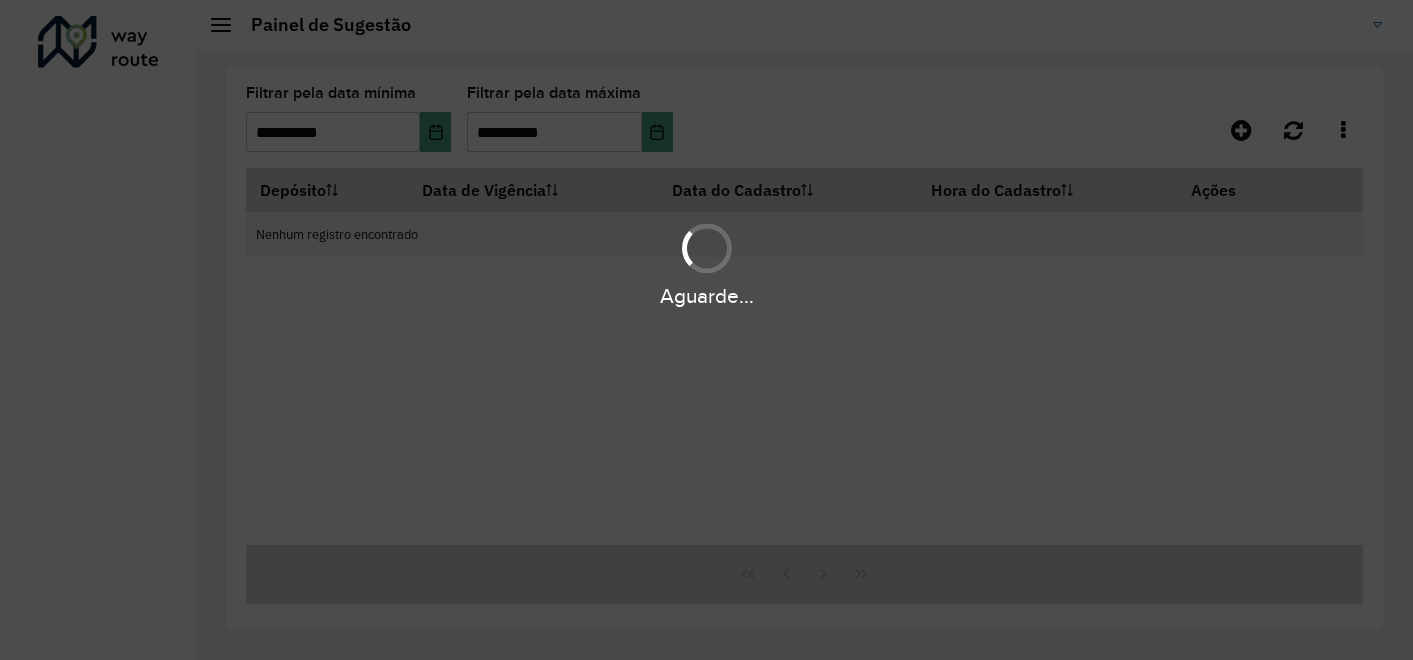 scroll, scrollTop: 0, scrollLeft: 0, axis: both 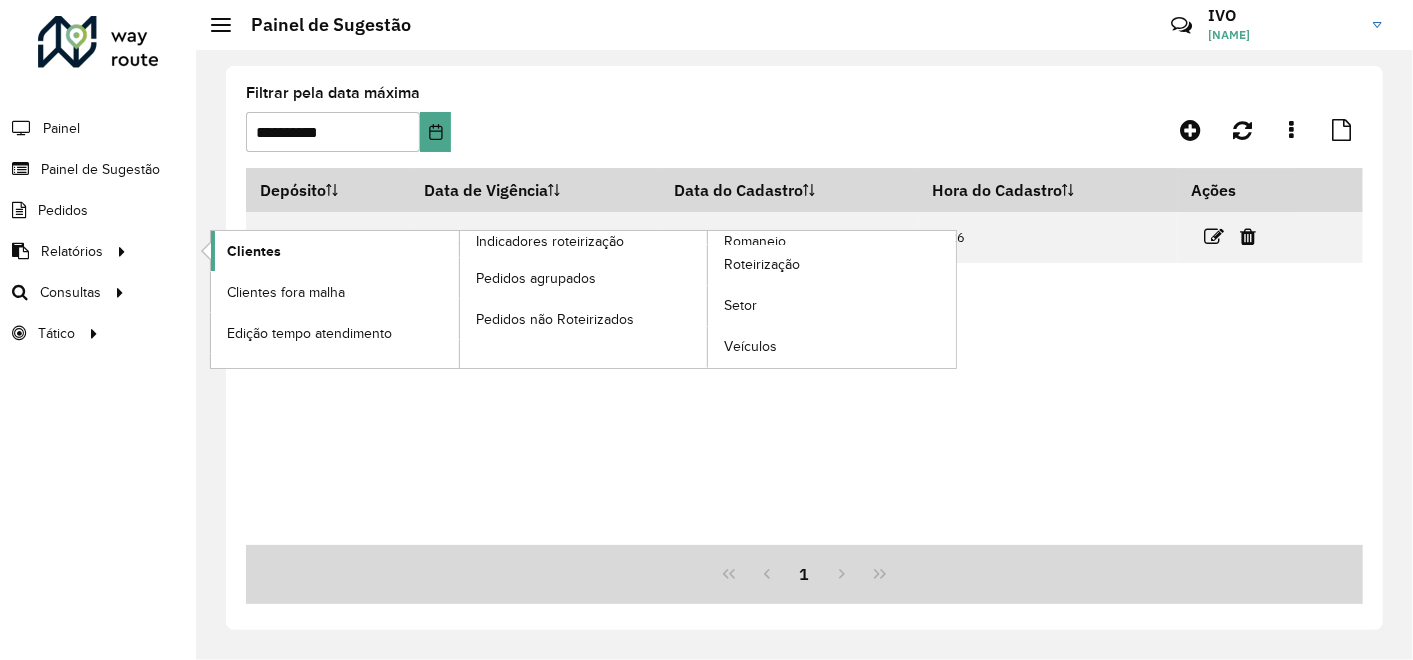 click on "Clientes" 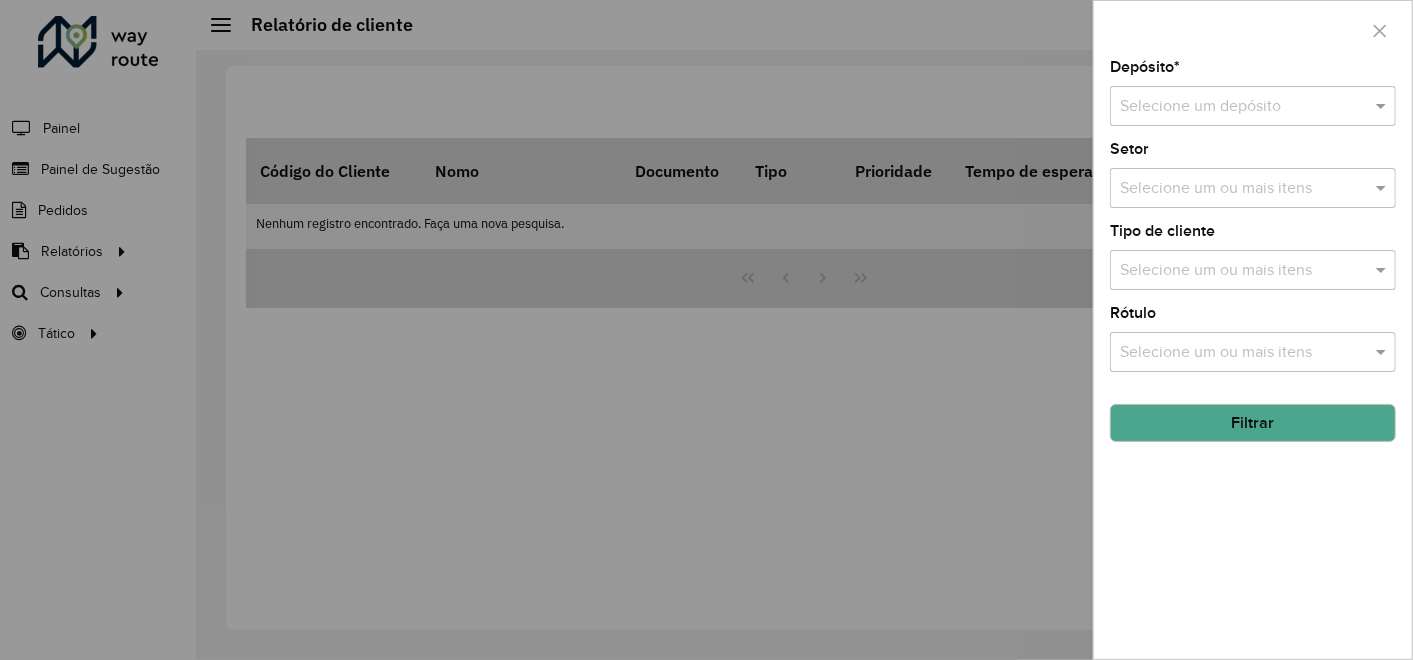 click at bounding box center [1233, 107] 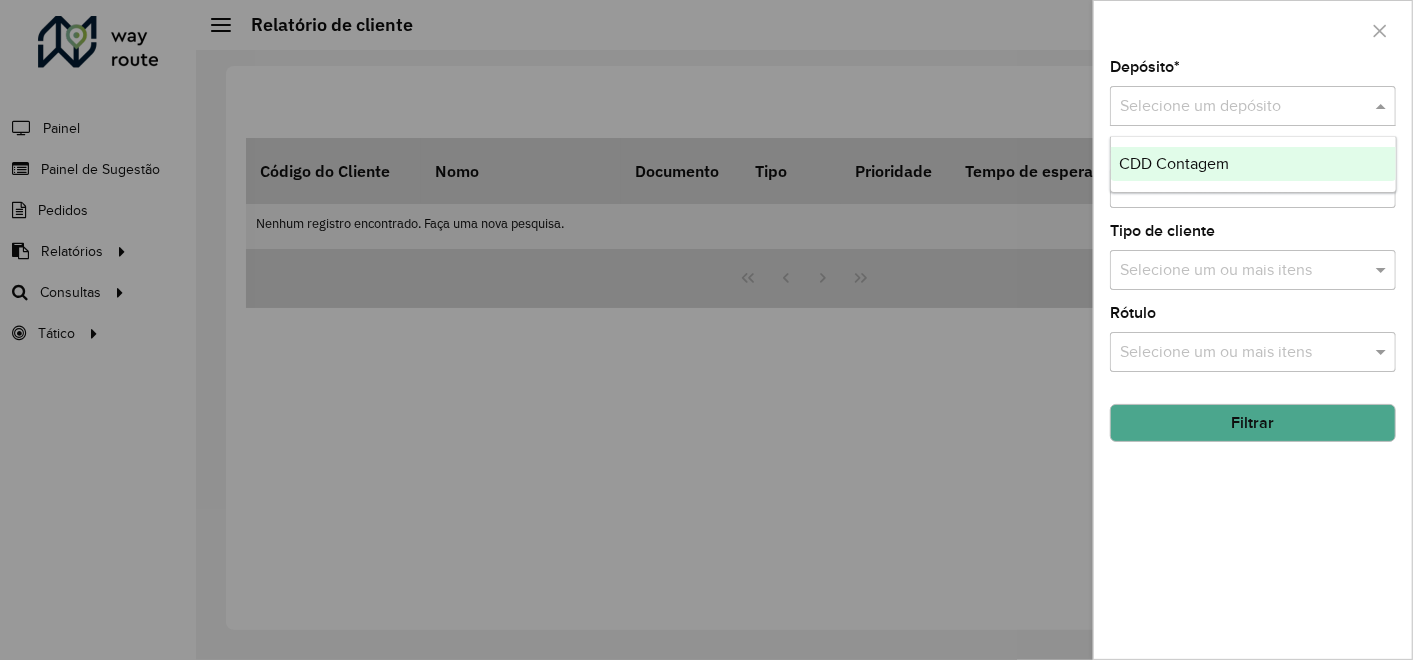 click on "CDD Contagem" at bounding box center [1253, 164] 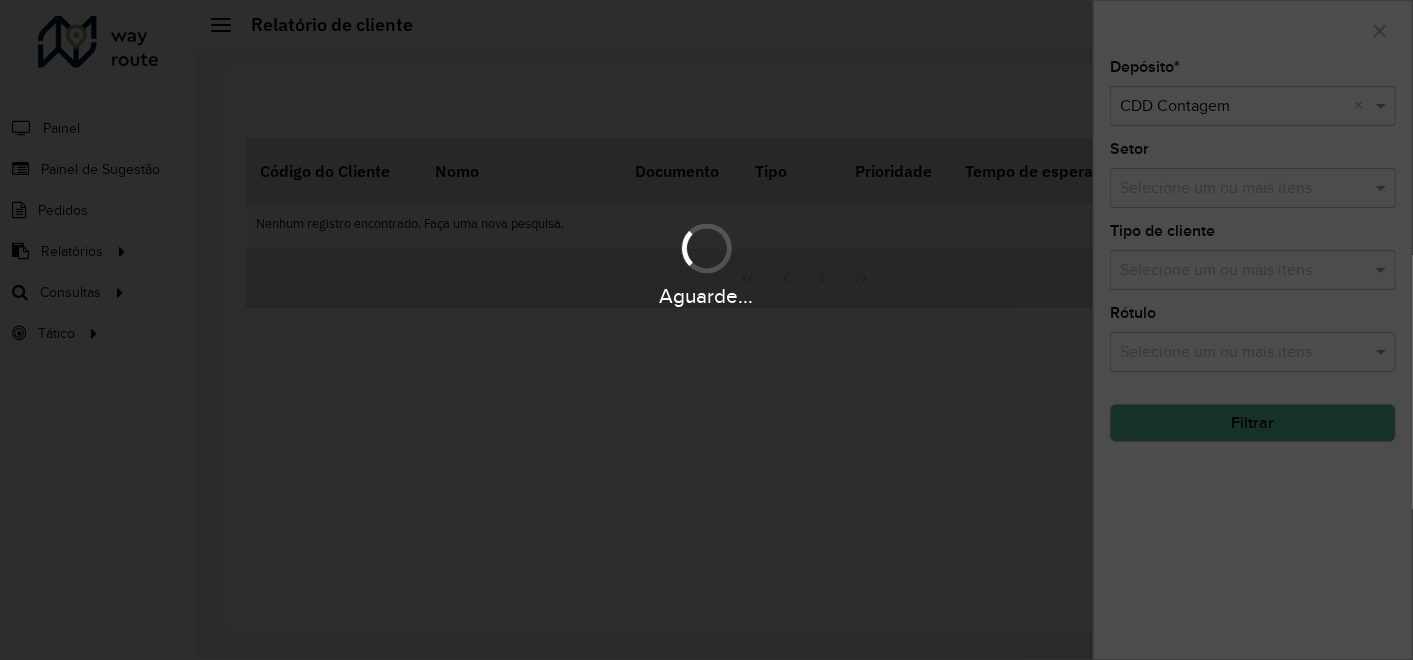 click on "Aguarde..." at bounding box center (706, 330) 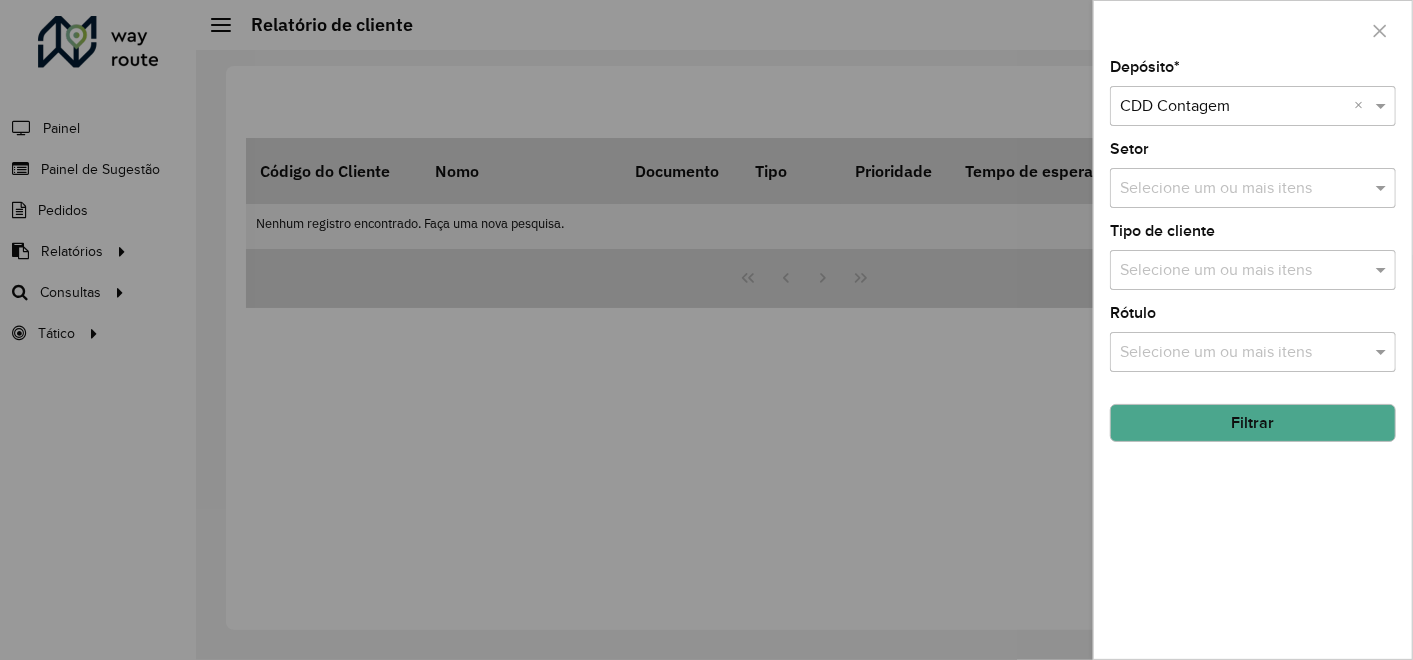 click on "Filtrar" 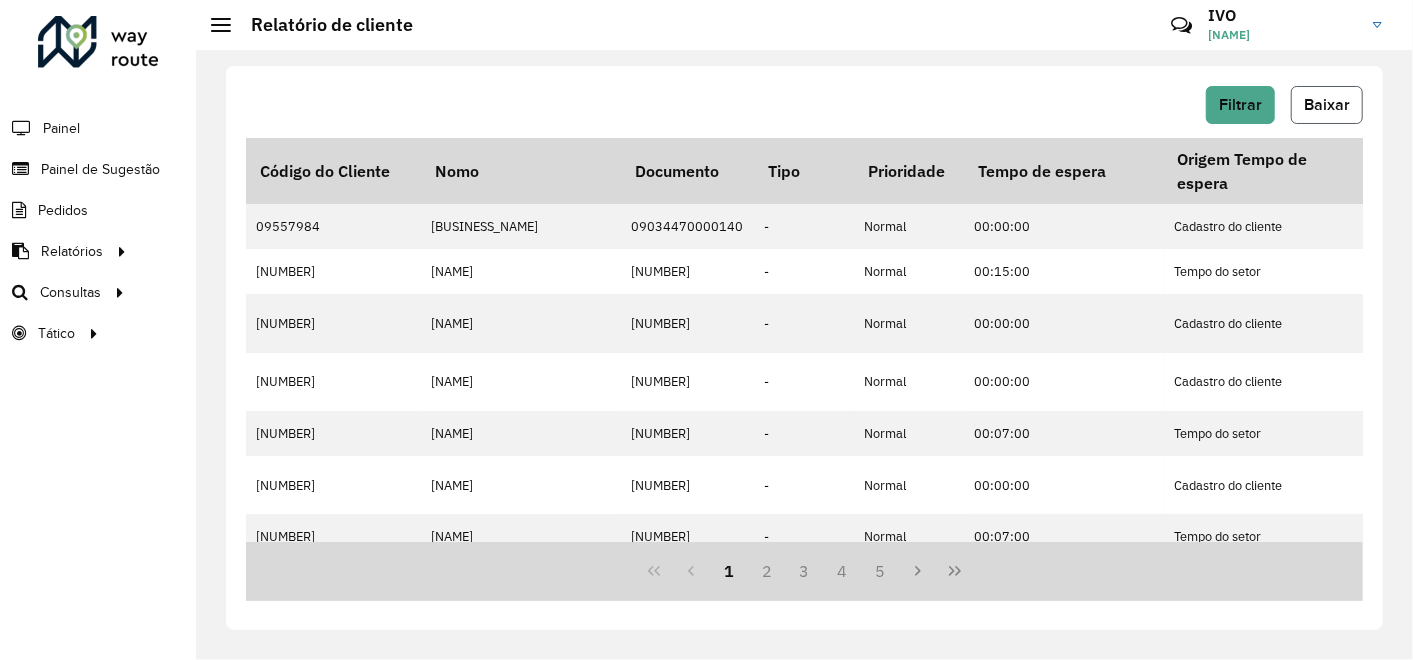 click on "Baixar" 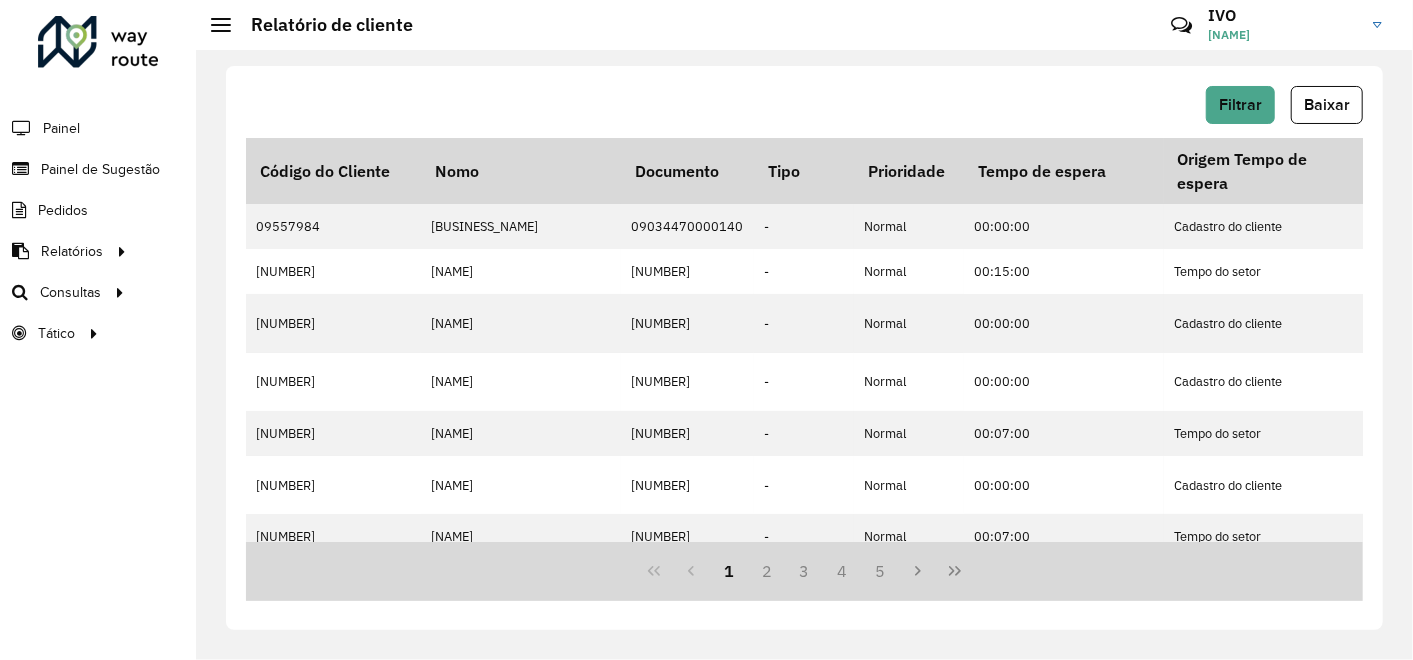 click on "Filtrar   Baixar   Código do Cliente   Nomo   Documento   Tipo   Prioridade   Tempo de espera   Origem Tempo de espera  Setor Endereço Cidade Estado Latitude Longitude  Início Janela   Fim Janela  Inativo Tempo espera lacrado  Coordenada lacrada  Rótulo Observação Data última compra  Data penúltima compra  Macro região Planejador de Setor  Veículos exclusivos   Tipos de veículos exclusivos   Grupos de rota exclusiva   Prioridade tipo cliente  [NUMBER]  [BUSINESS_NAME]  [NUMBER]   -   Normal  00:00:00 Cadastro do cliente Sem setor cadastrado [LATITUDE] [LONGITUDE] 00:00:00 23:59:00 913 - 913    [DATE] [DATE] - - [NUMBER]  [NAME]  [NUMBER]   -   Normal  00:15:00 Tempo do setor [NUMBER] - [NEIGHBORHOOD] [LATITUDE] [LONGITUDE] 00:00:00 23:59:00 204 - 204    [DATE] [DATE] - [NUMBER]  [NAME]  [NUMBER]   -   Normal  00:00:00 Cadastro do cliente [NUMBER] - [DOM] [NEIGHBORHOOD] [LATITUDE] [LONGITUDE] 00:00:00 23:59:00 992 - 992    [DATE] -  -" 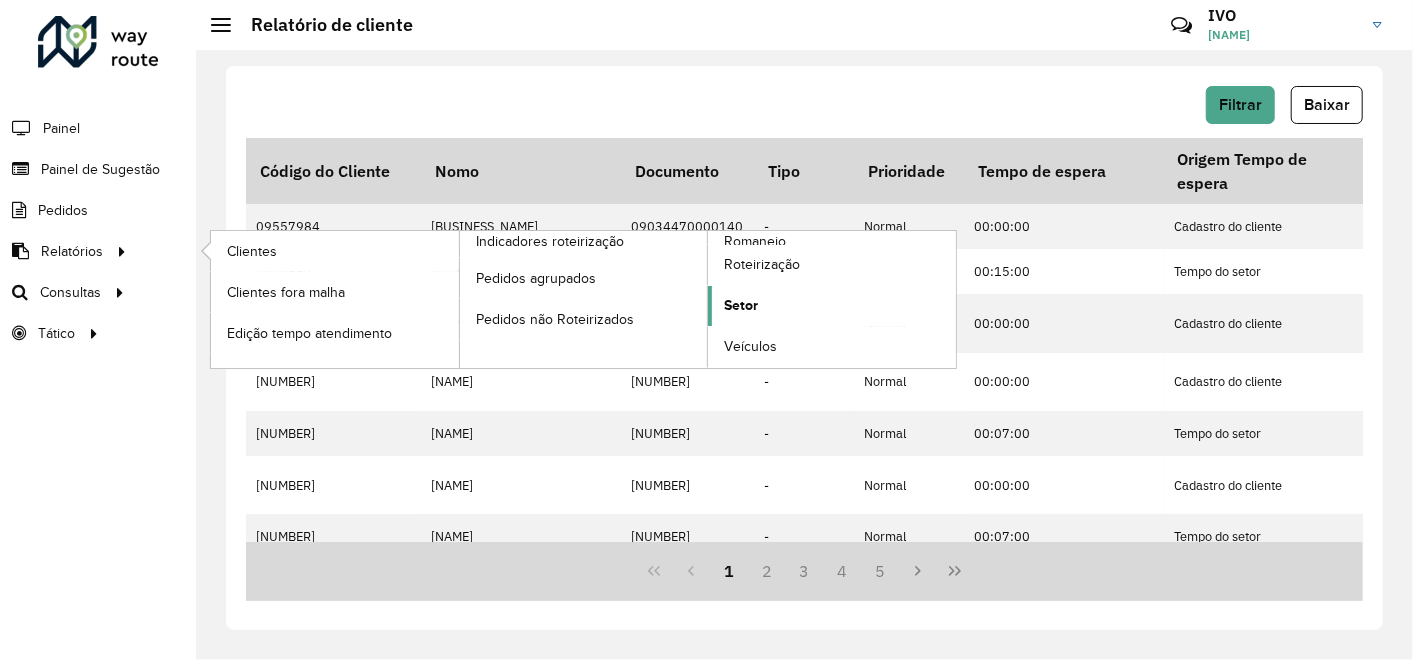 click on "Setor" 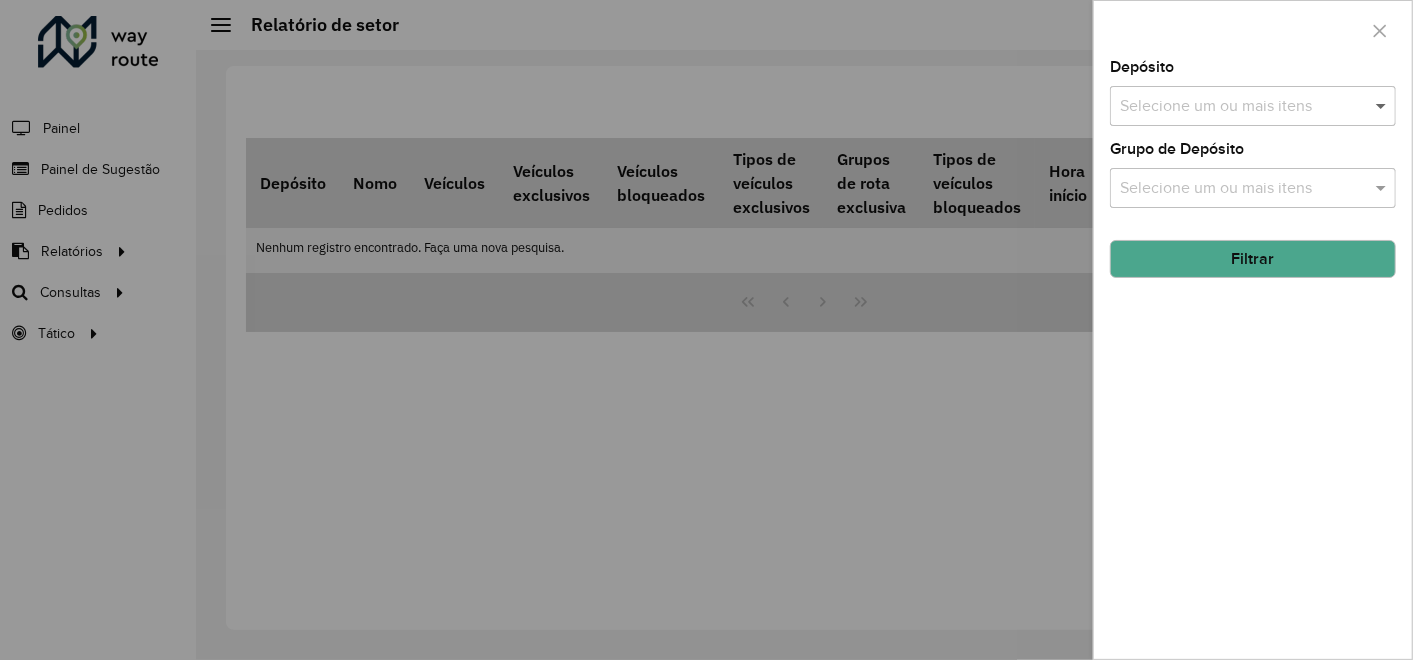 click at bounding box center [1383, 106] 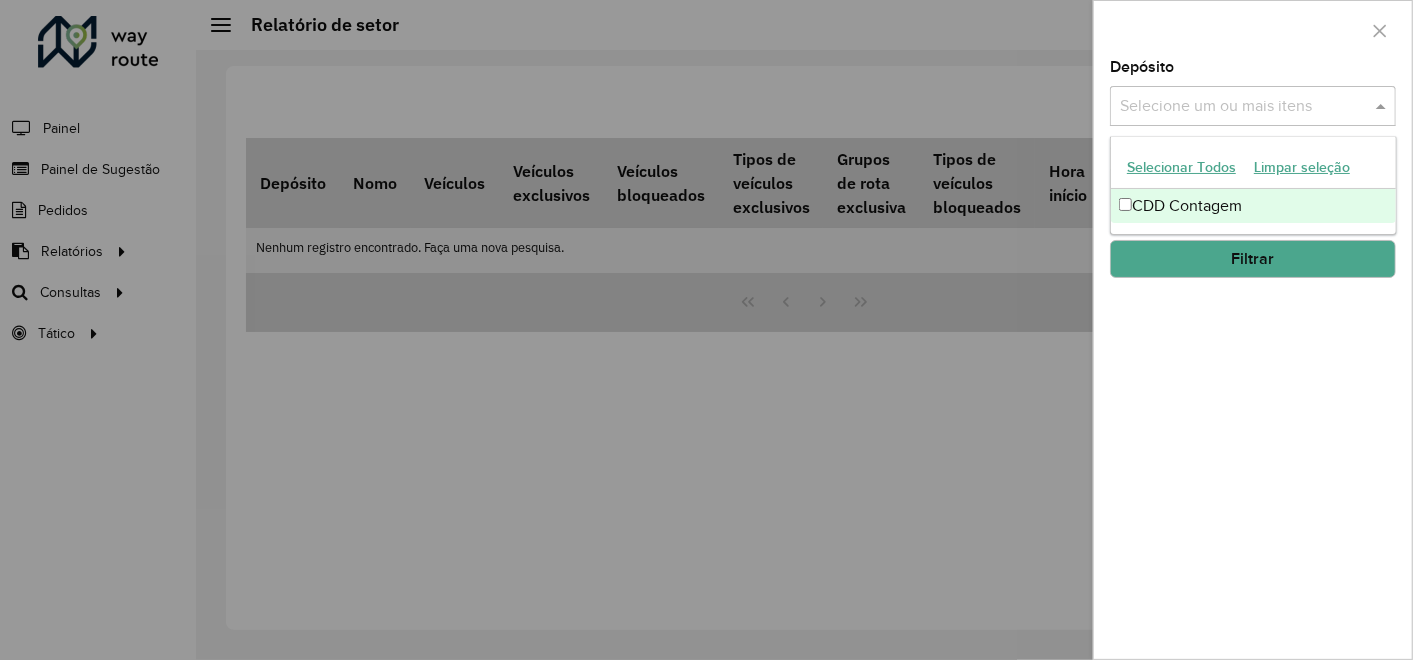 click on "CDD Contagem" at bounding box center [1187, 205] 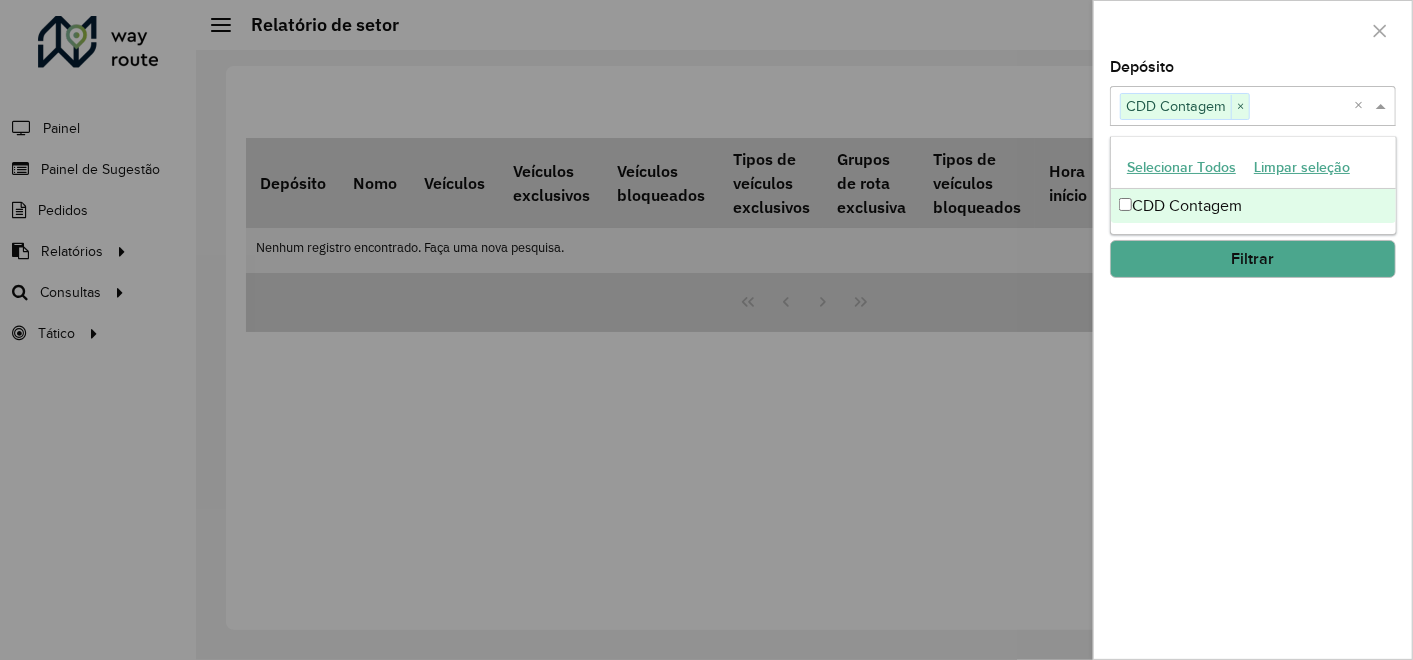 click on "Filtrar" 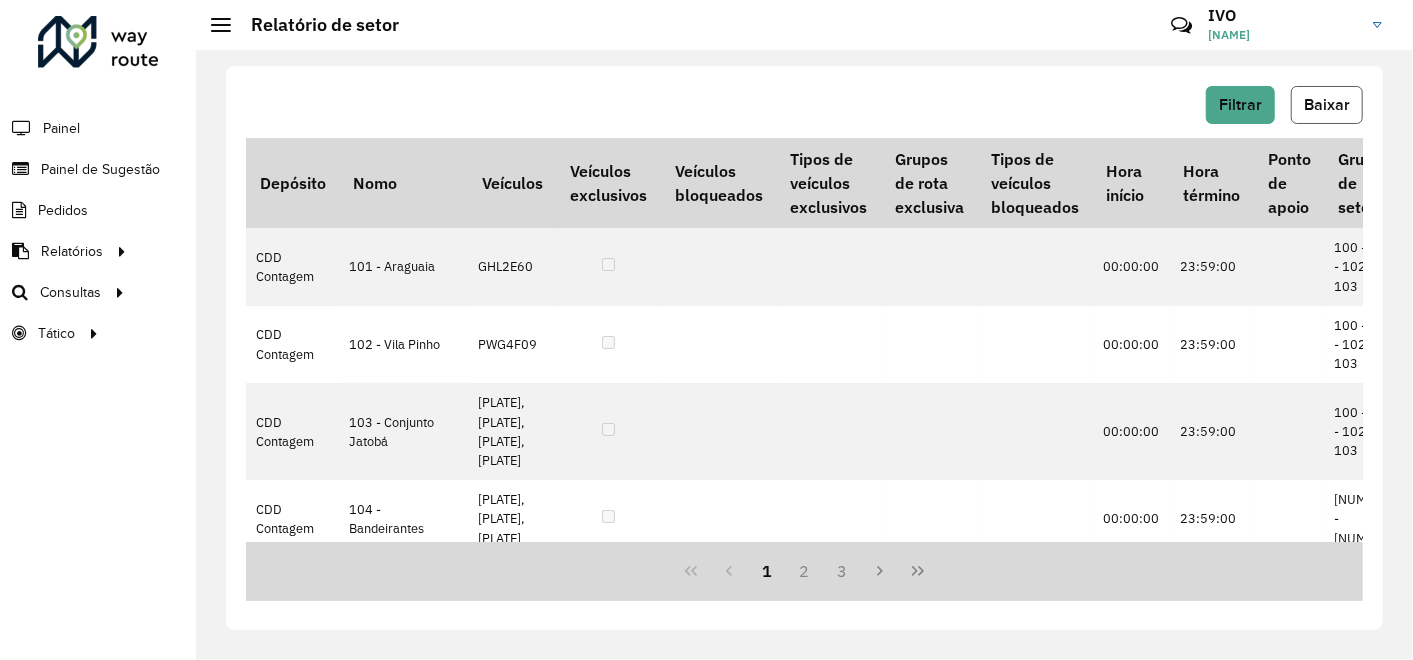 click on "Baixar" 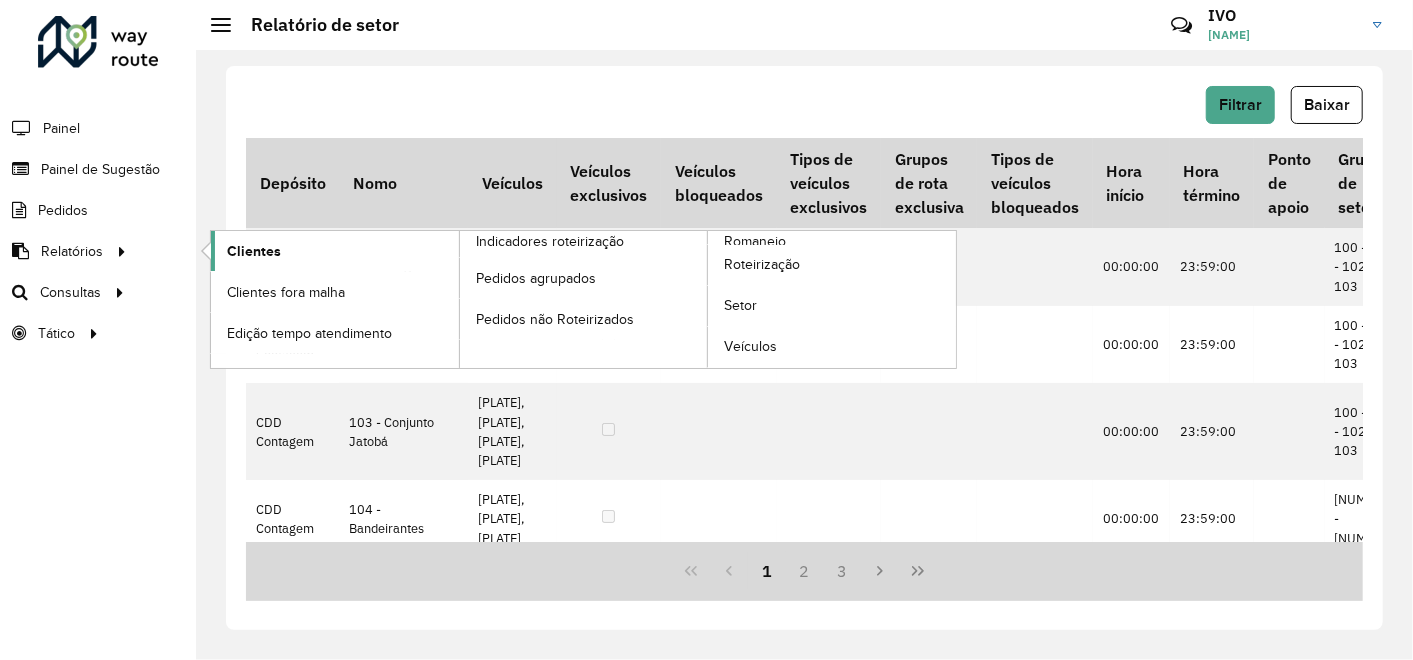 click on "Clientes" 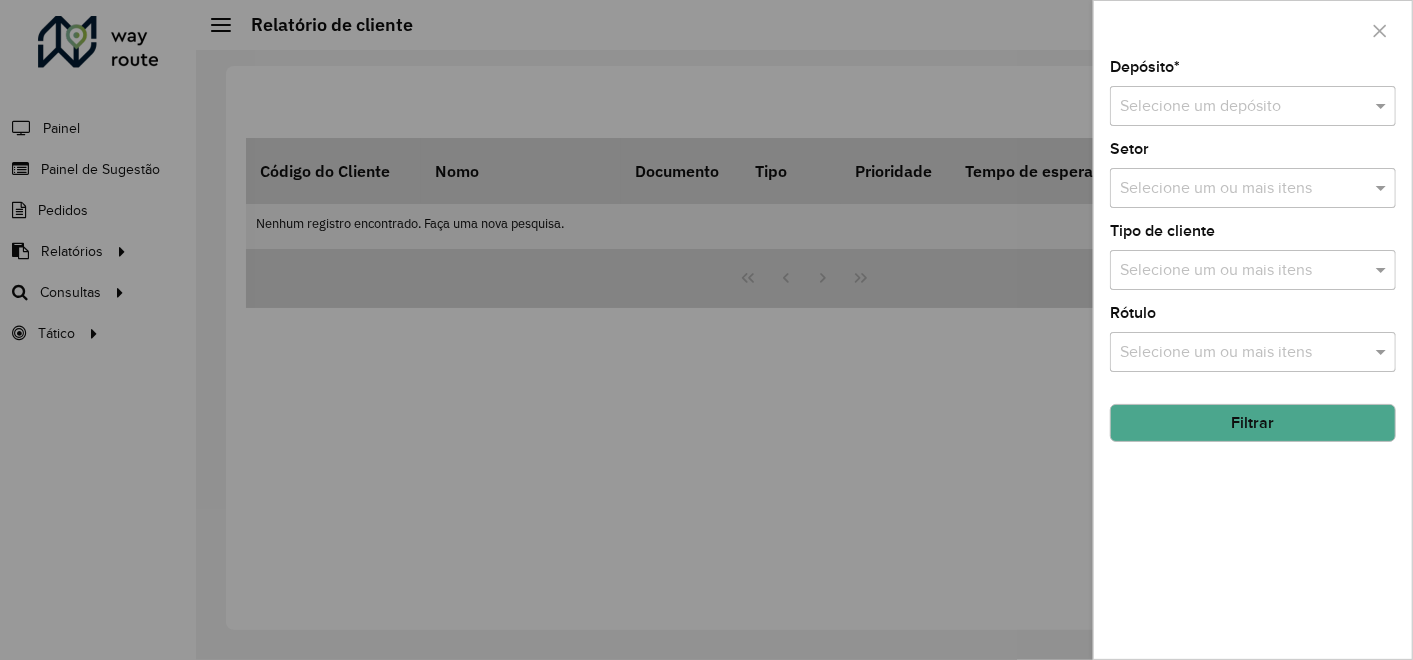 click at bounding box center (1233, 107) 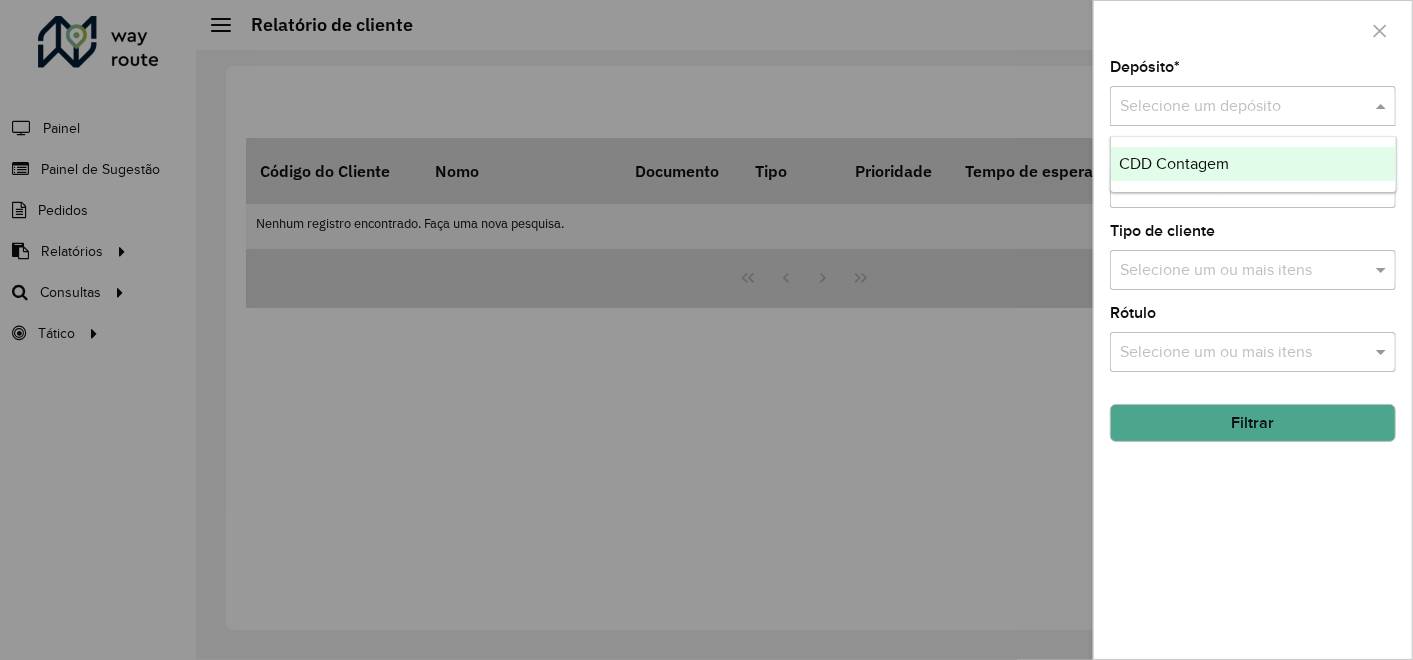 click on "CDD Contagem" at bounding box center [1174, 163] 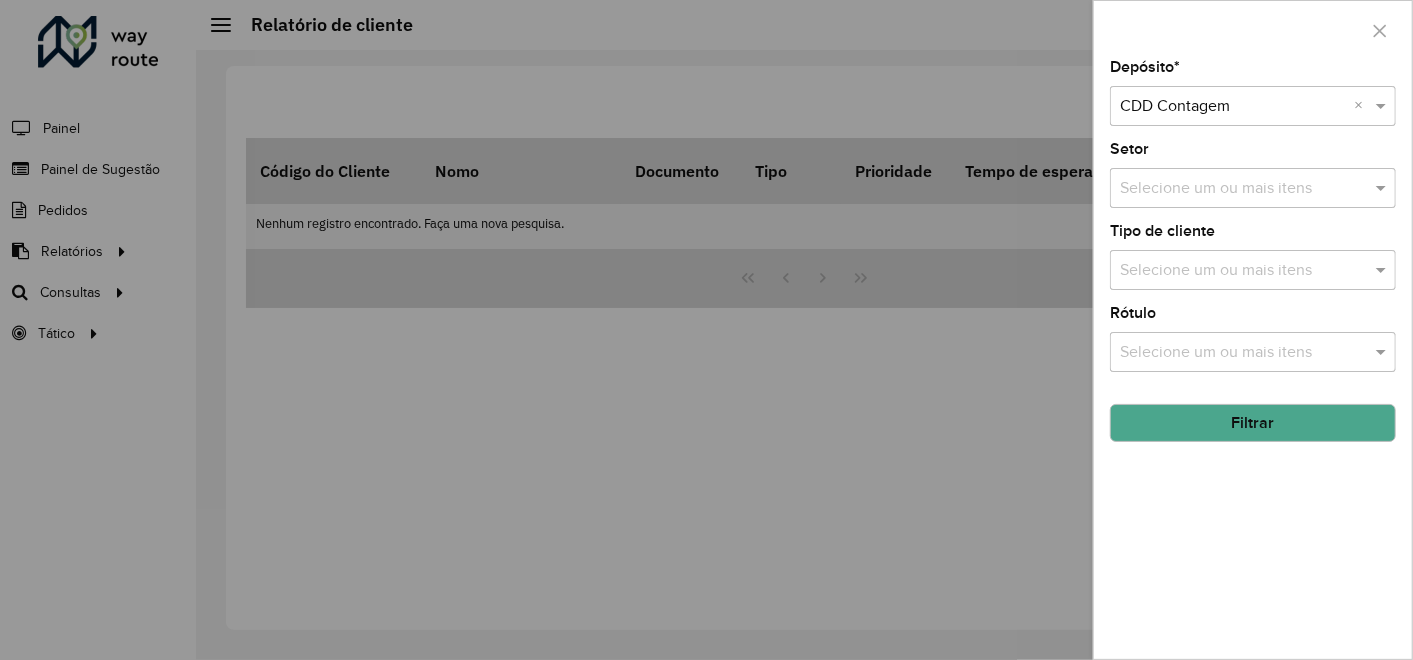 click on "Filtrar" 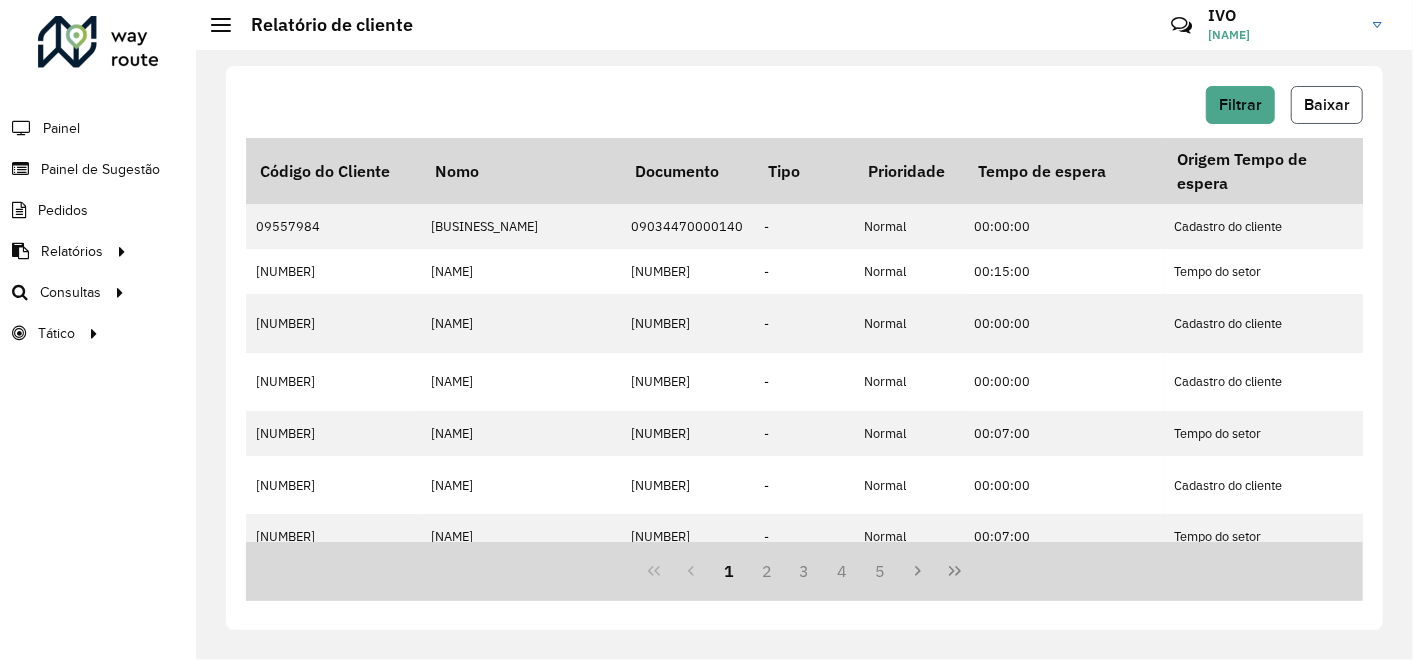 click on "Baixar" 